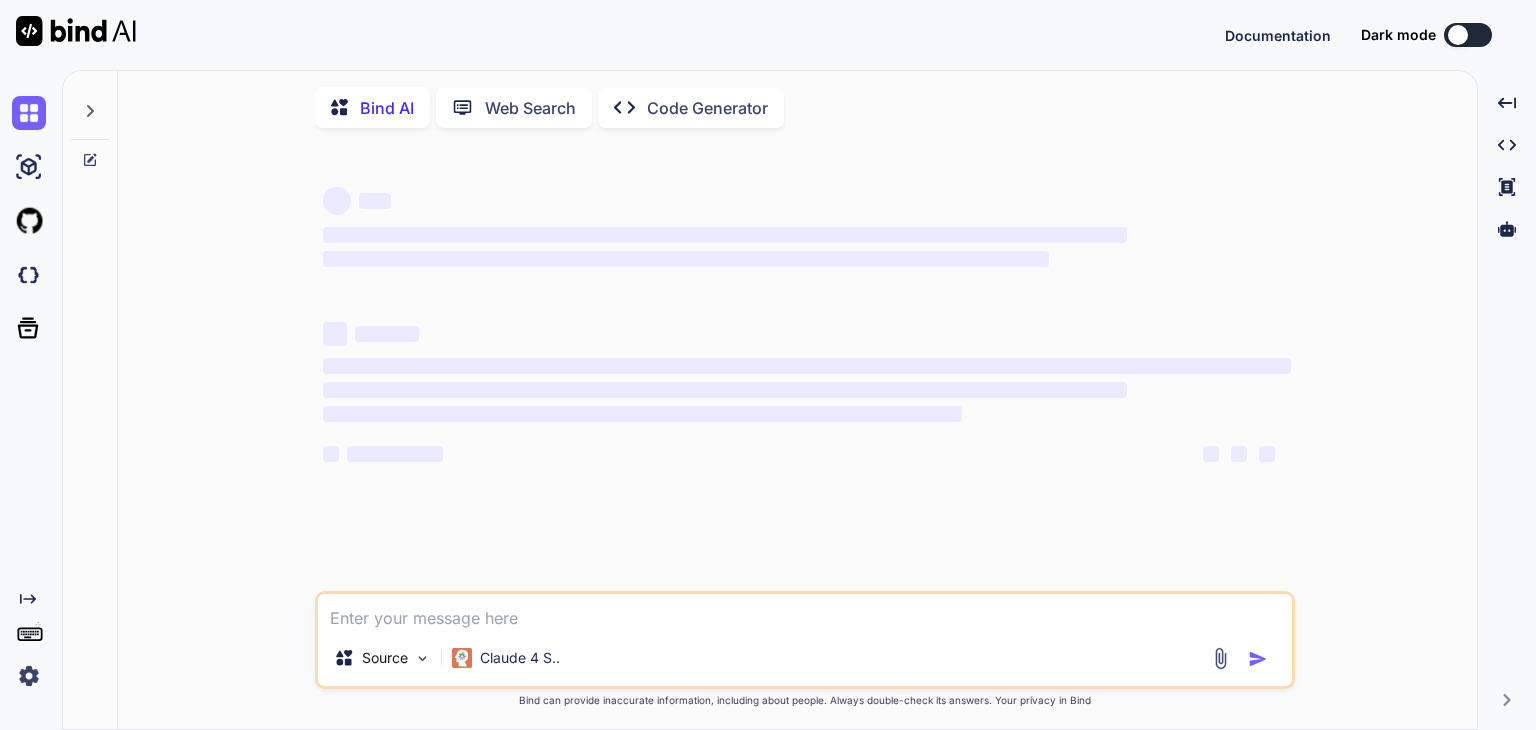 scroll, scrollTop: 0, scrollLeft: 0, axis: both 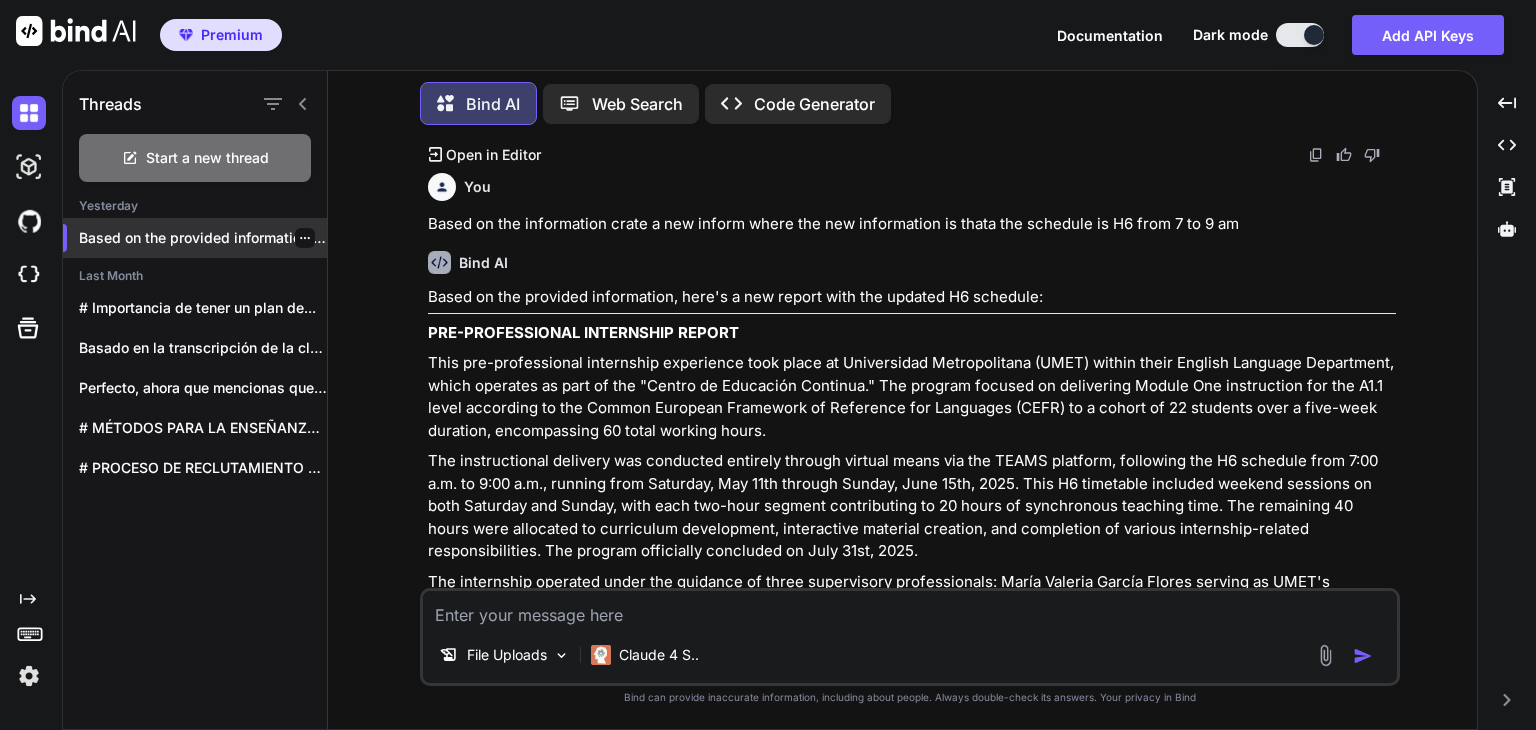 click on "Based on the provided information, here's a..." at bounding box center (203, 238) 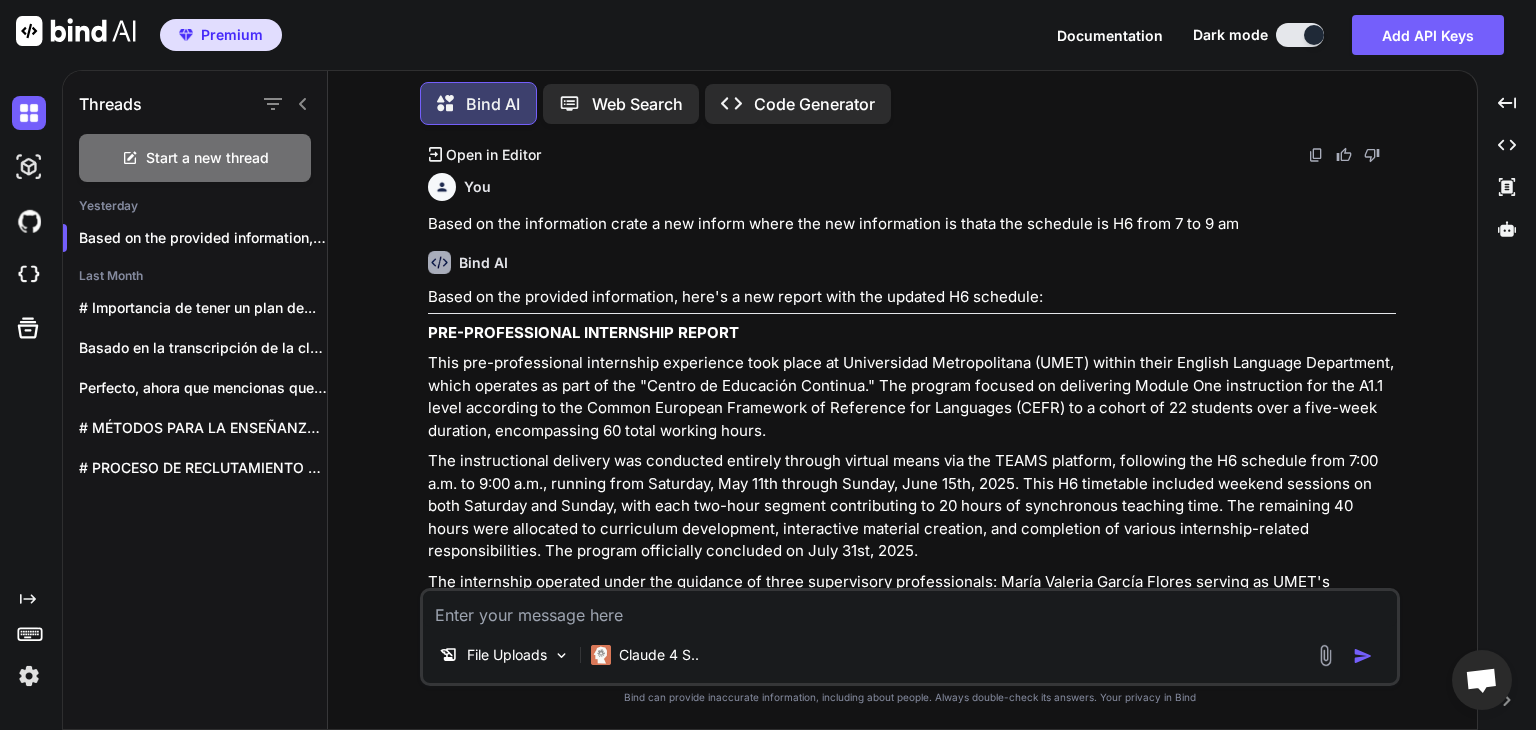 type on "x" 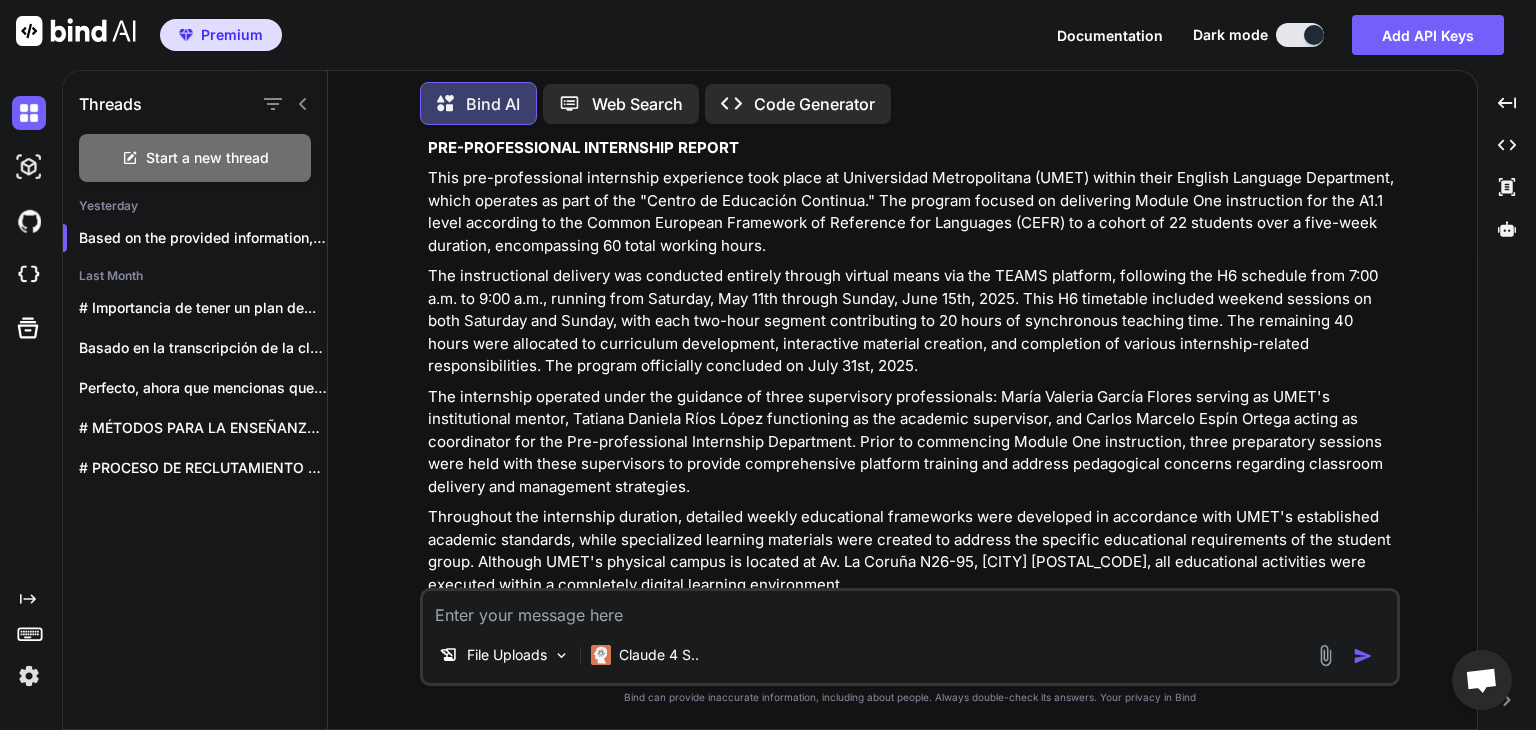 scroll, scrollTop: 3332, scrollLeft: 0, axis: vertical 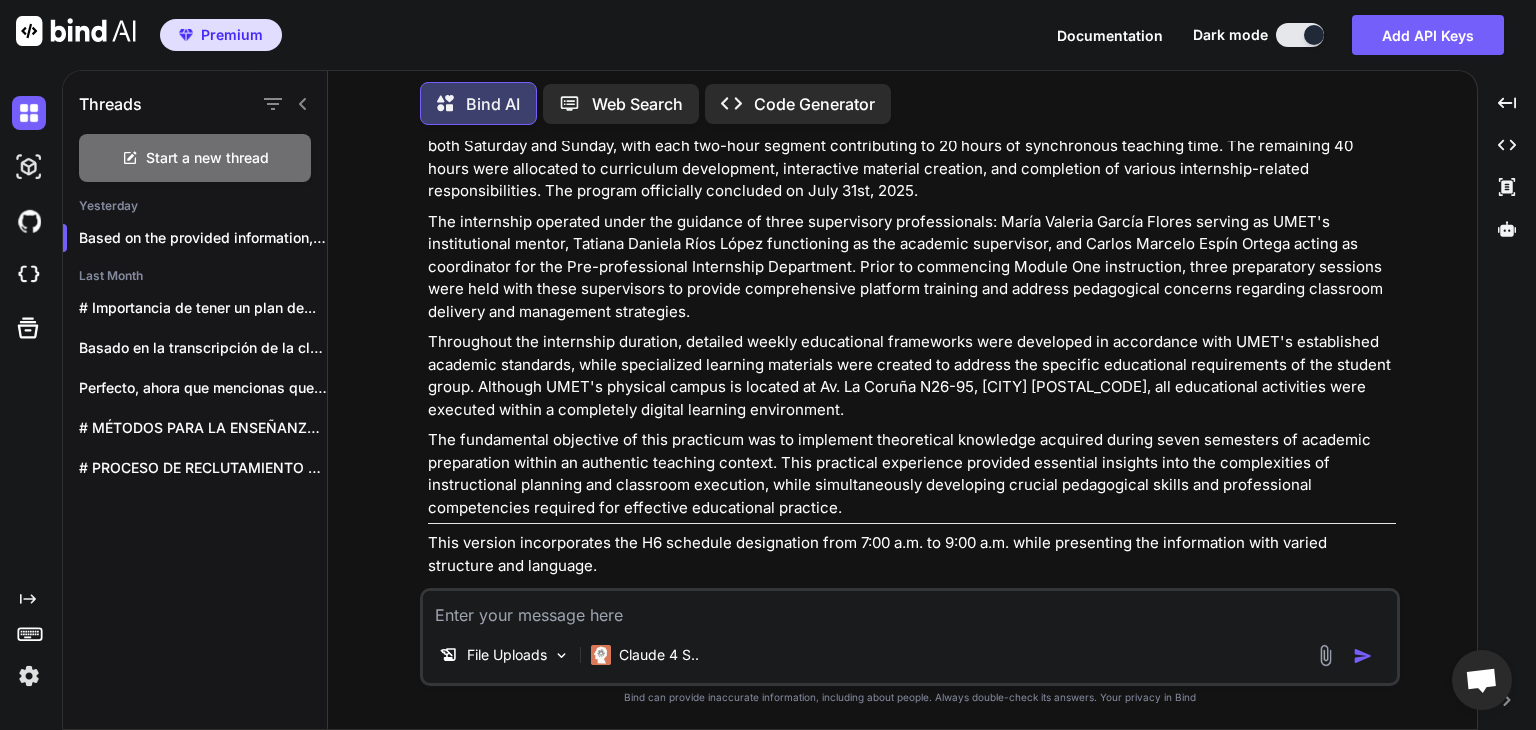 click at bounding box center [910, 609] 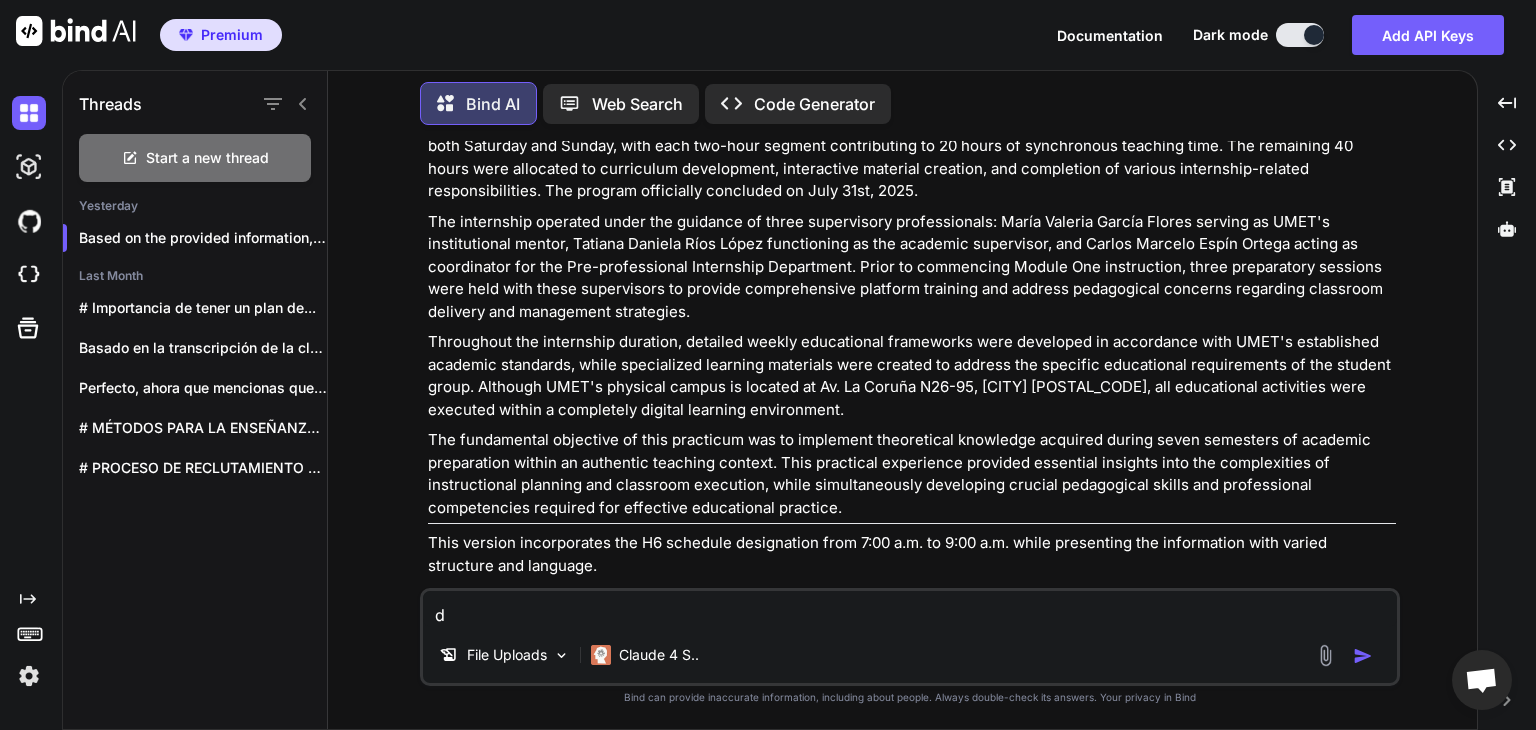 type on "de" 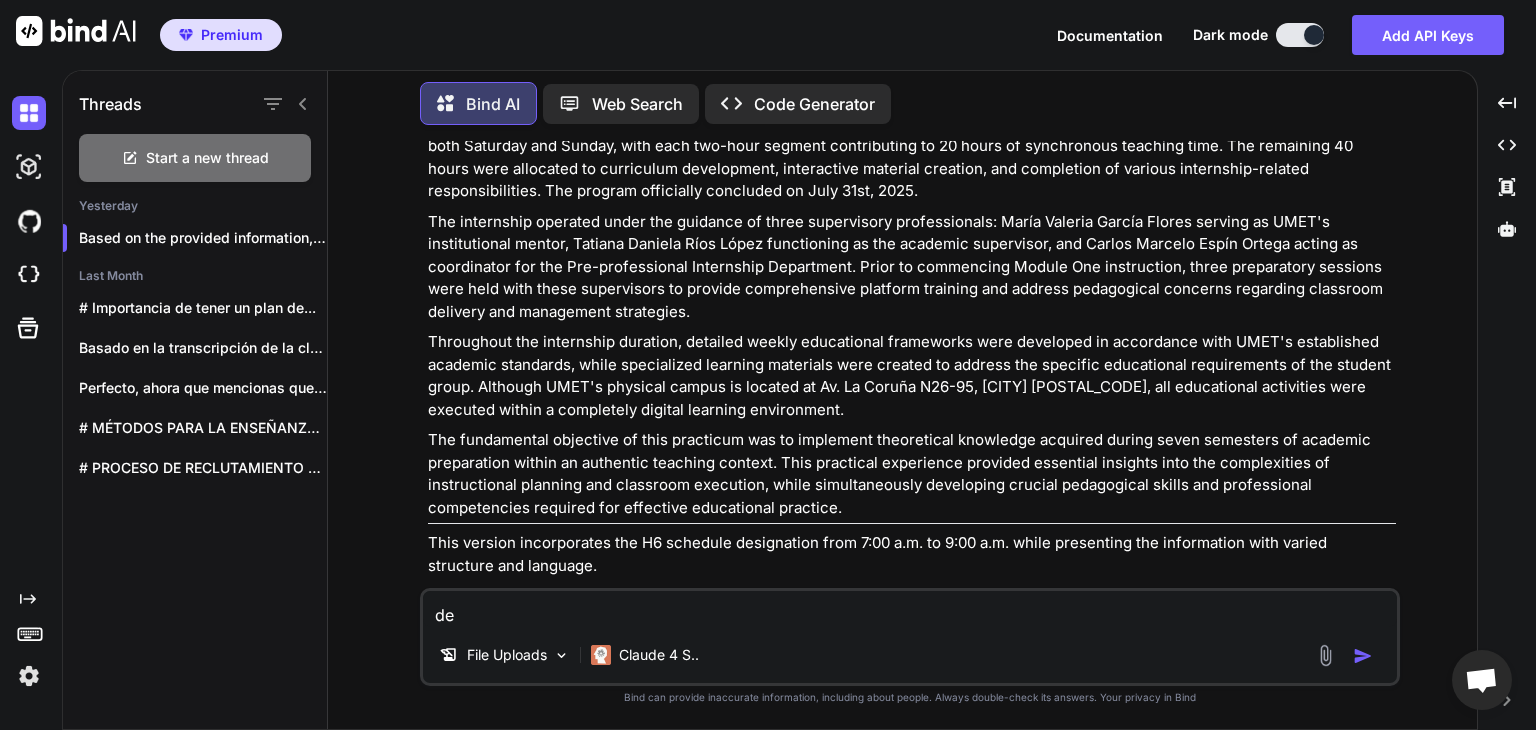 type on "dev" 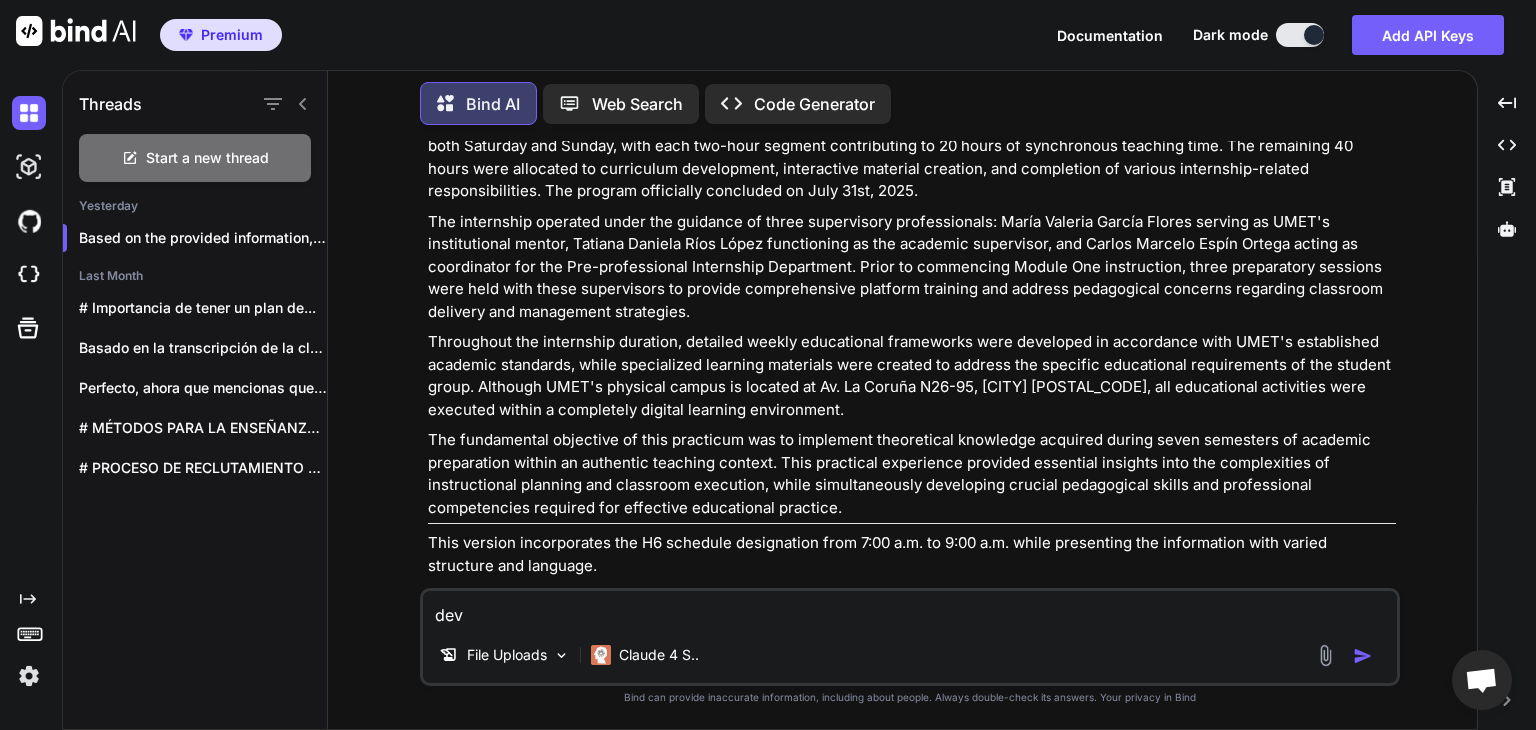 type on "deve" 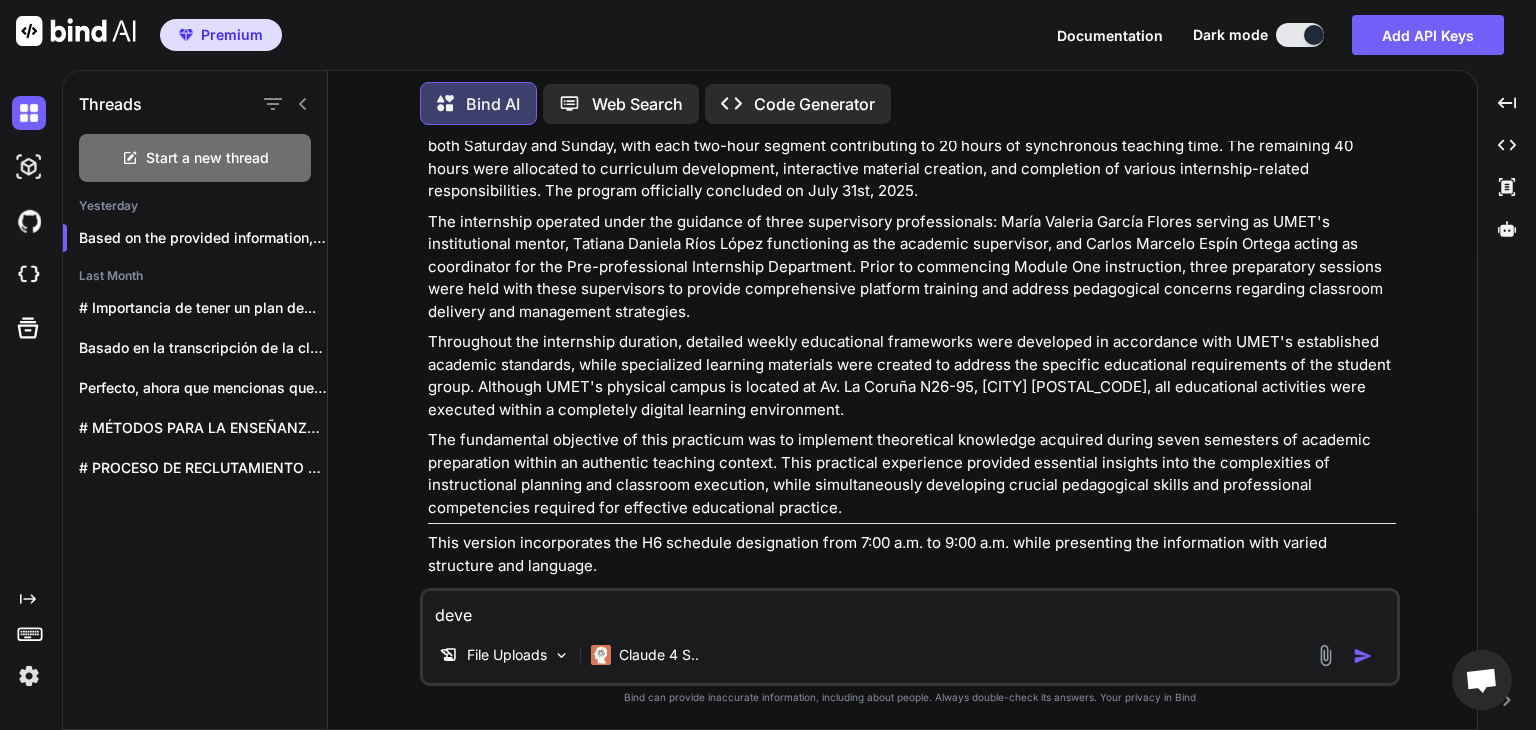 type on "devel" 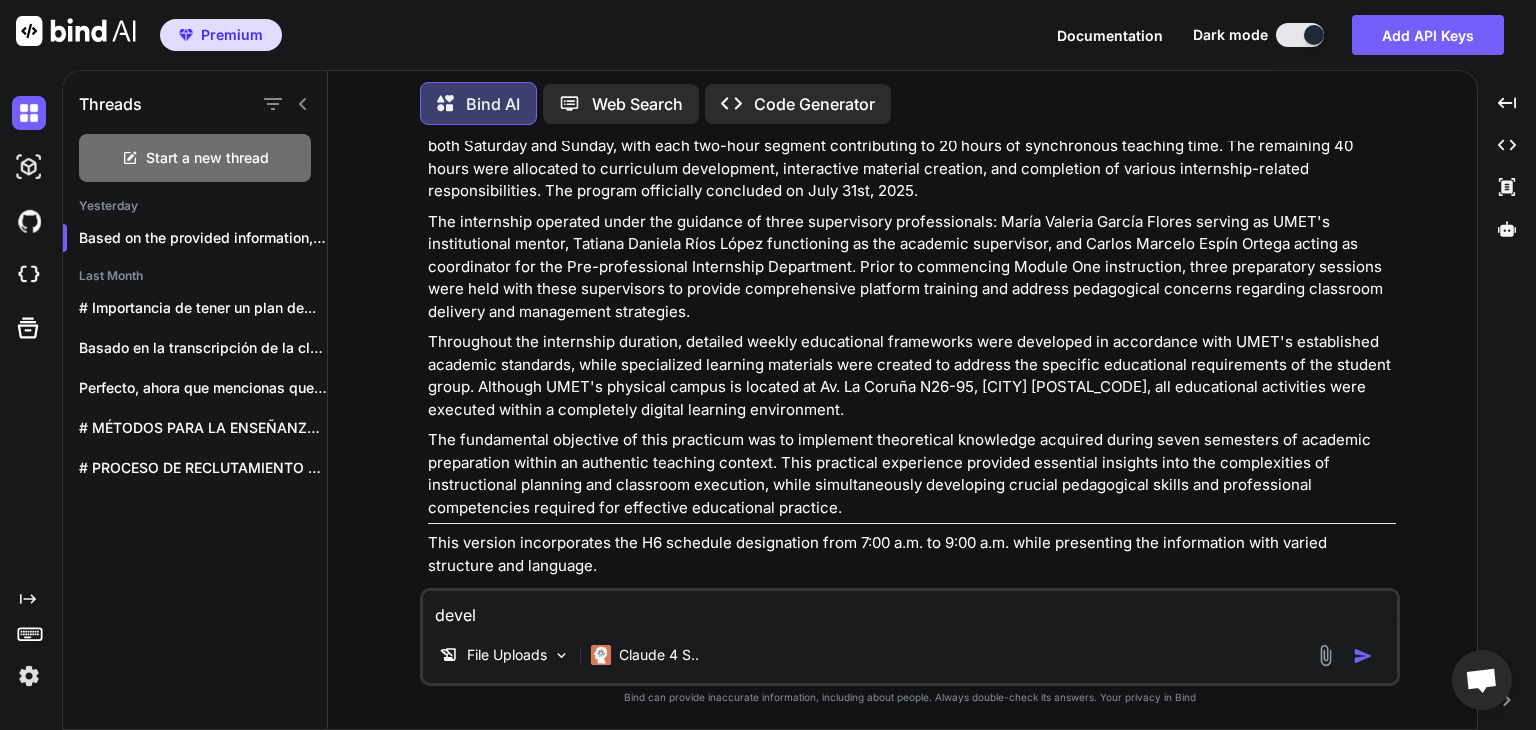 type on "develo" 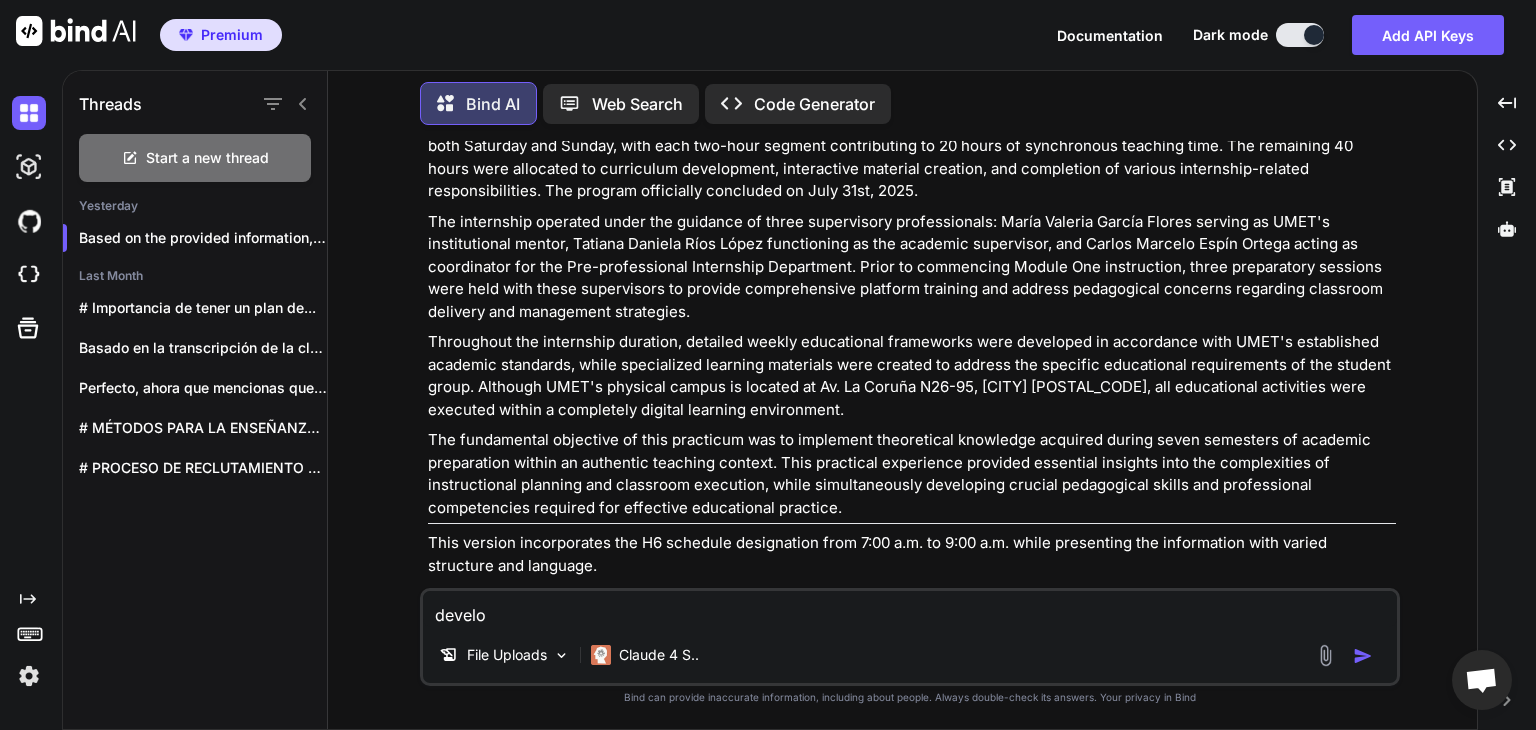 type on "develop" 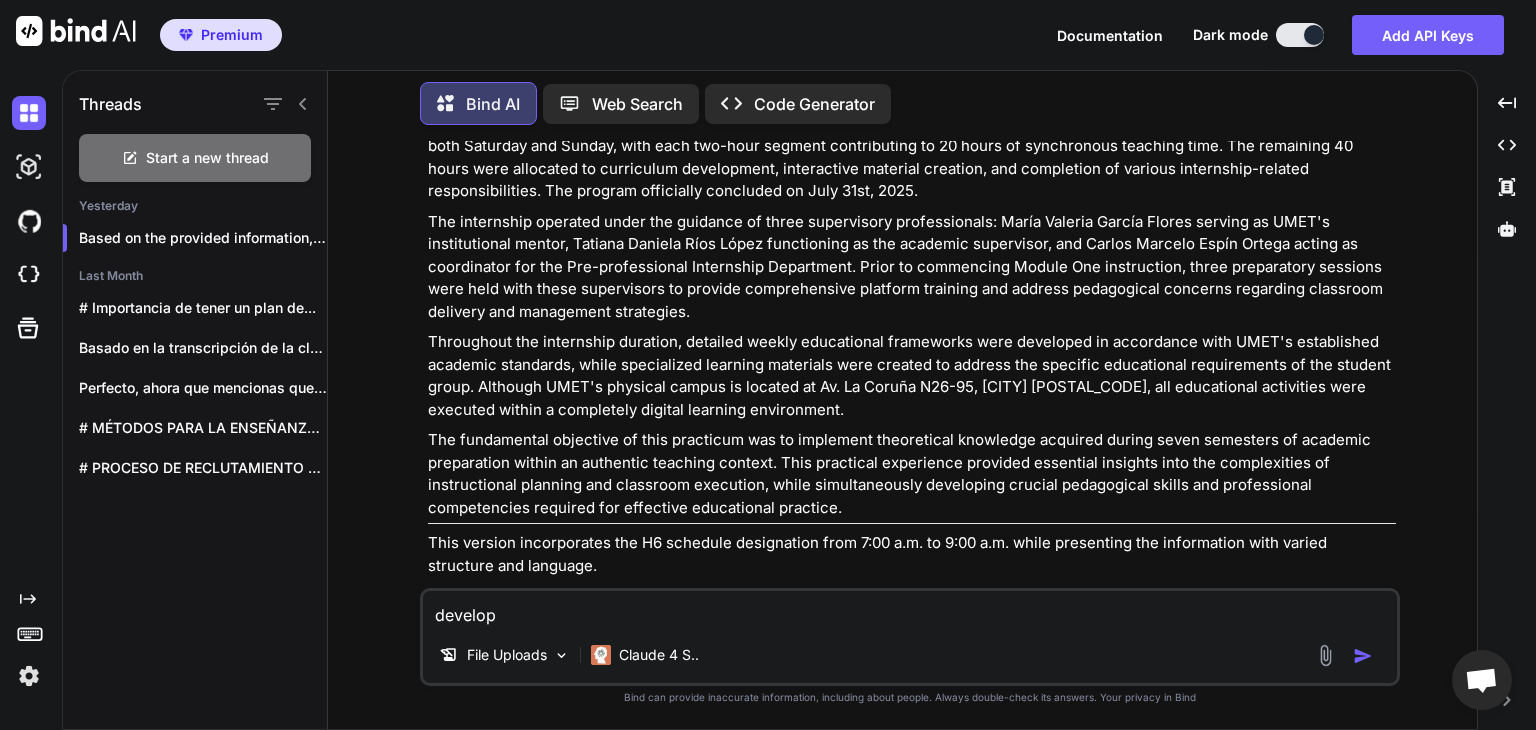 type on "developm" 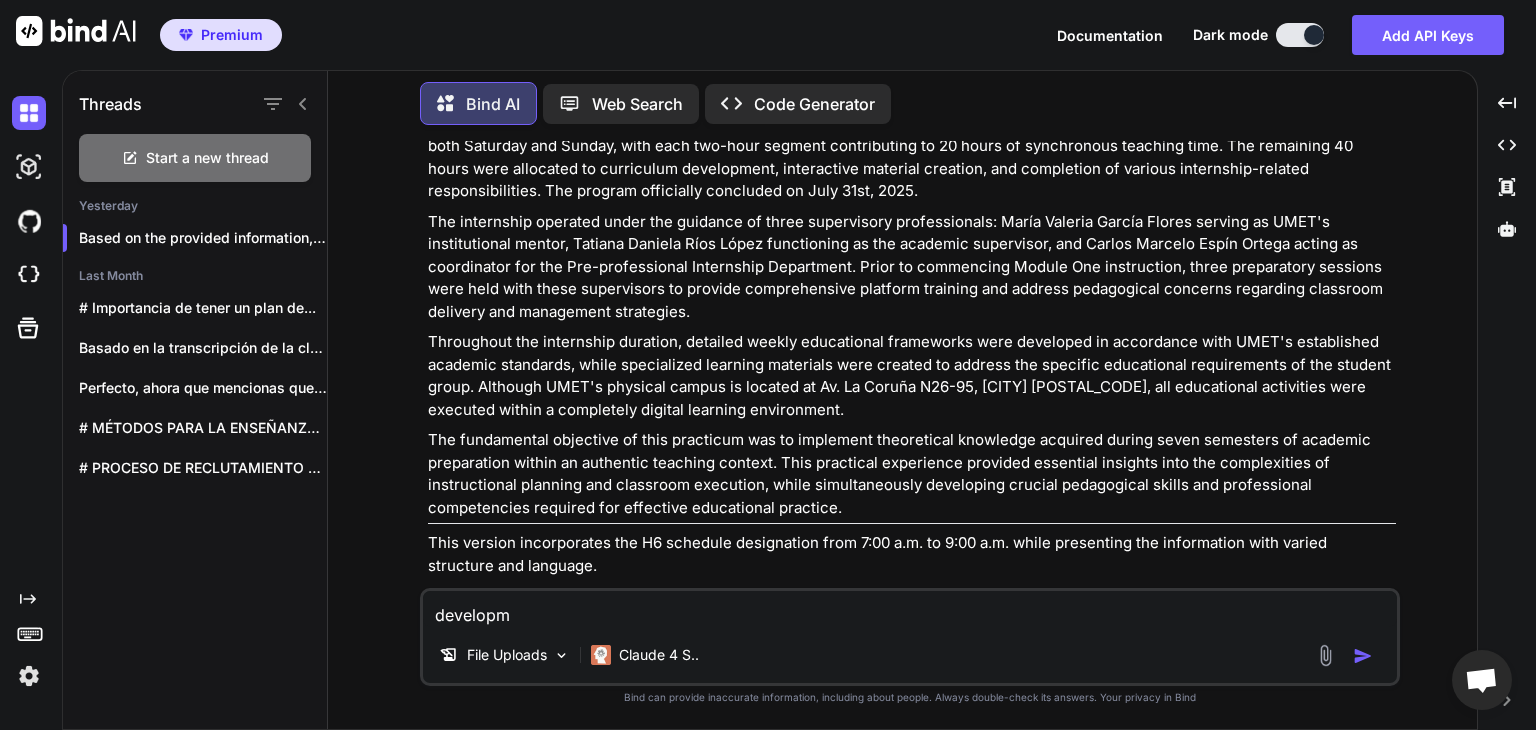 type on "developme" 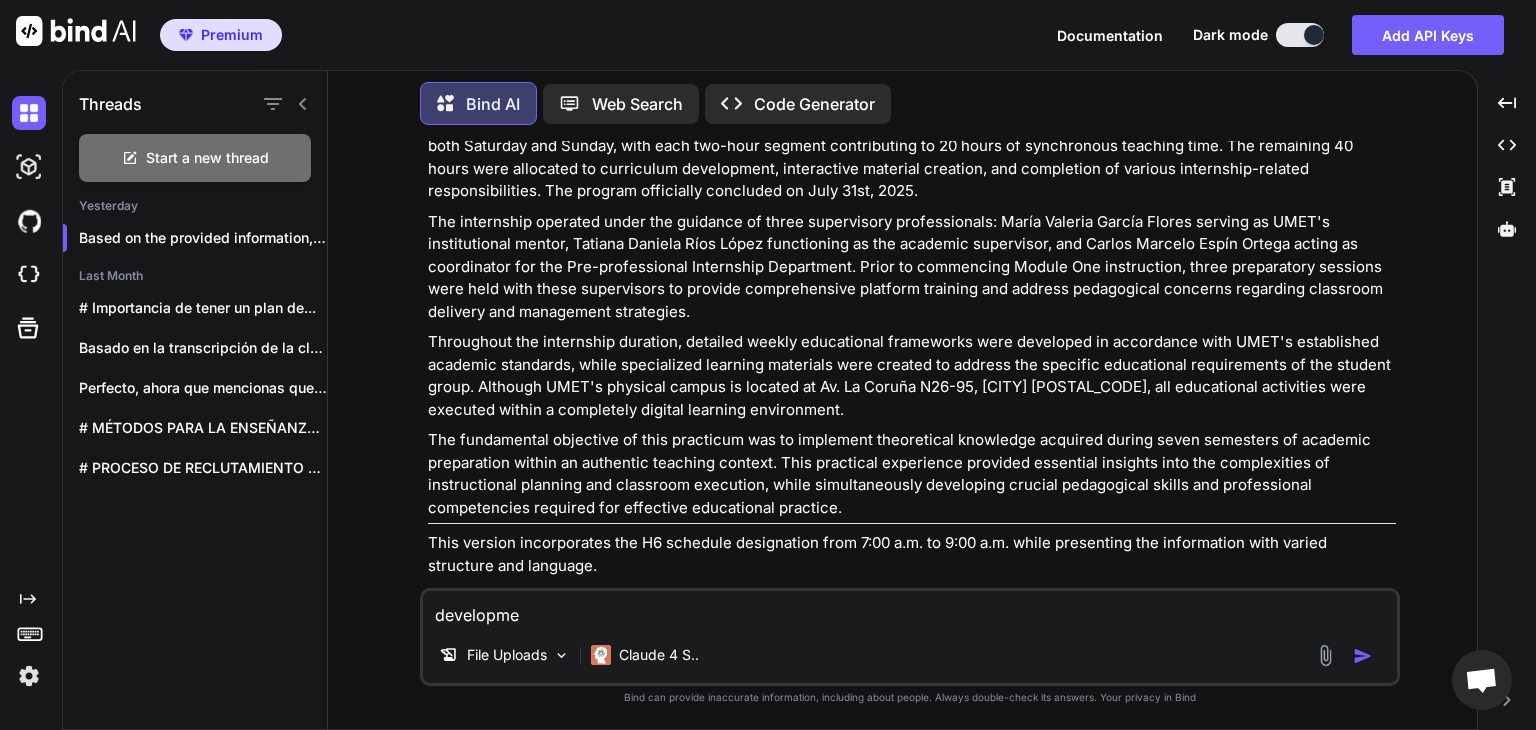 type on "developmen" 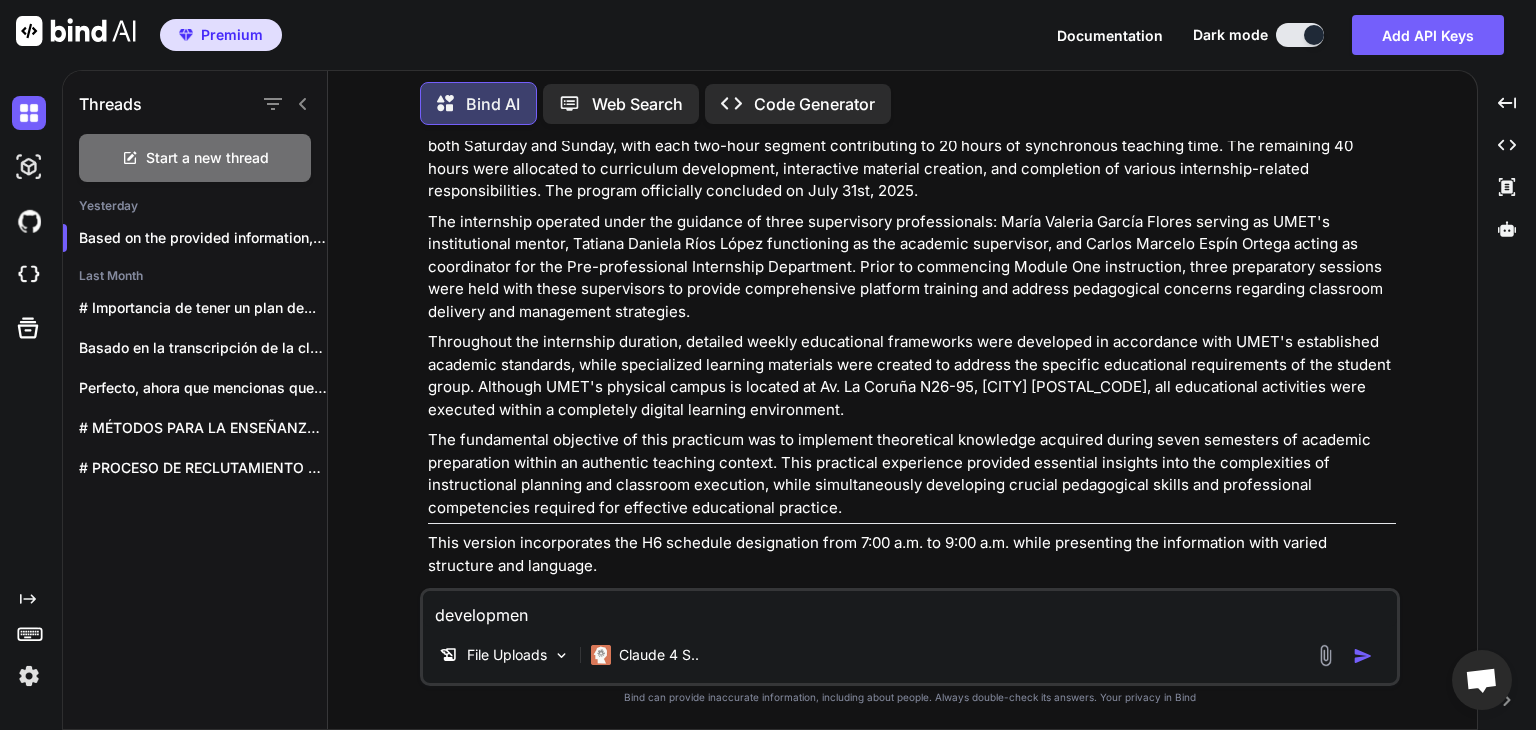 type on "development" 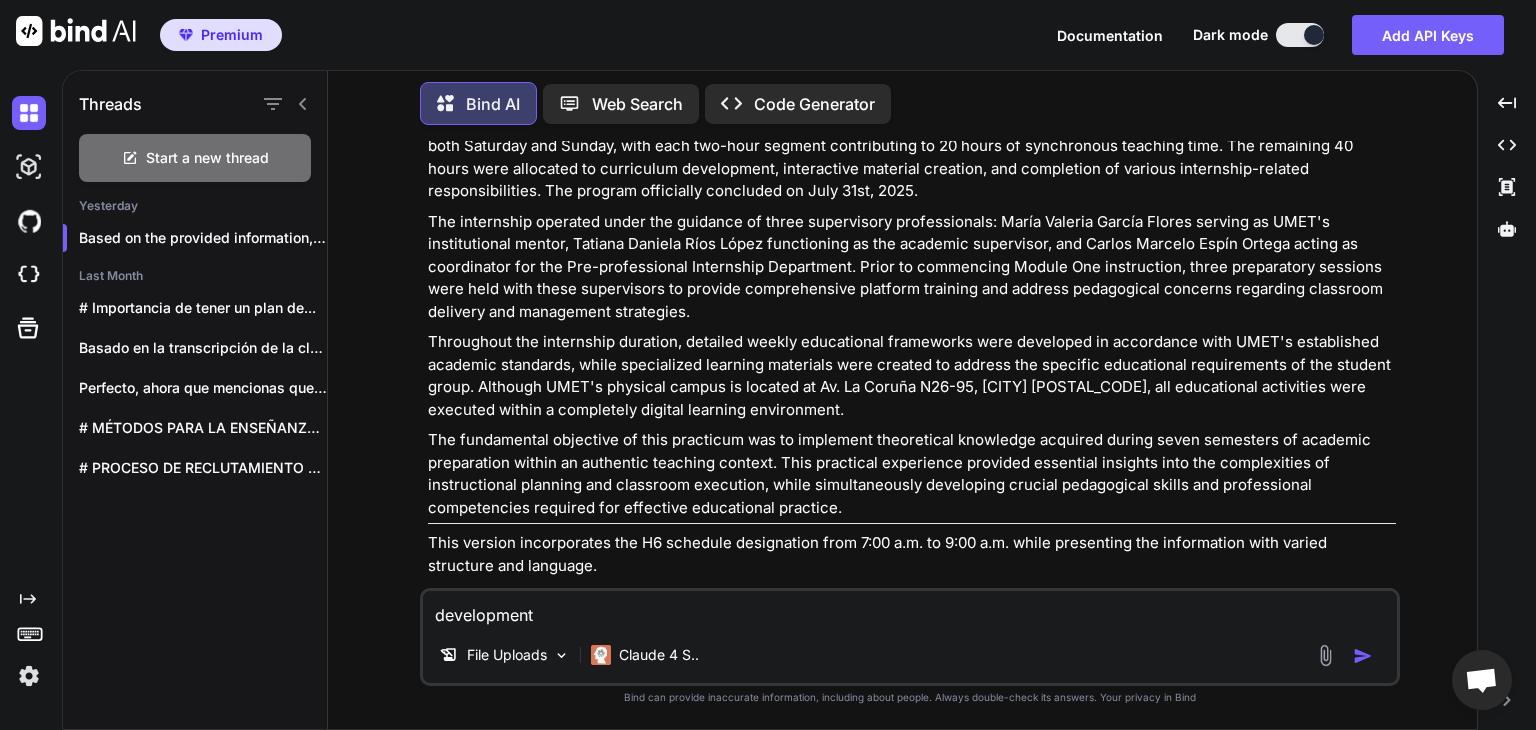 type on "developmente" 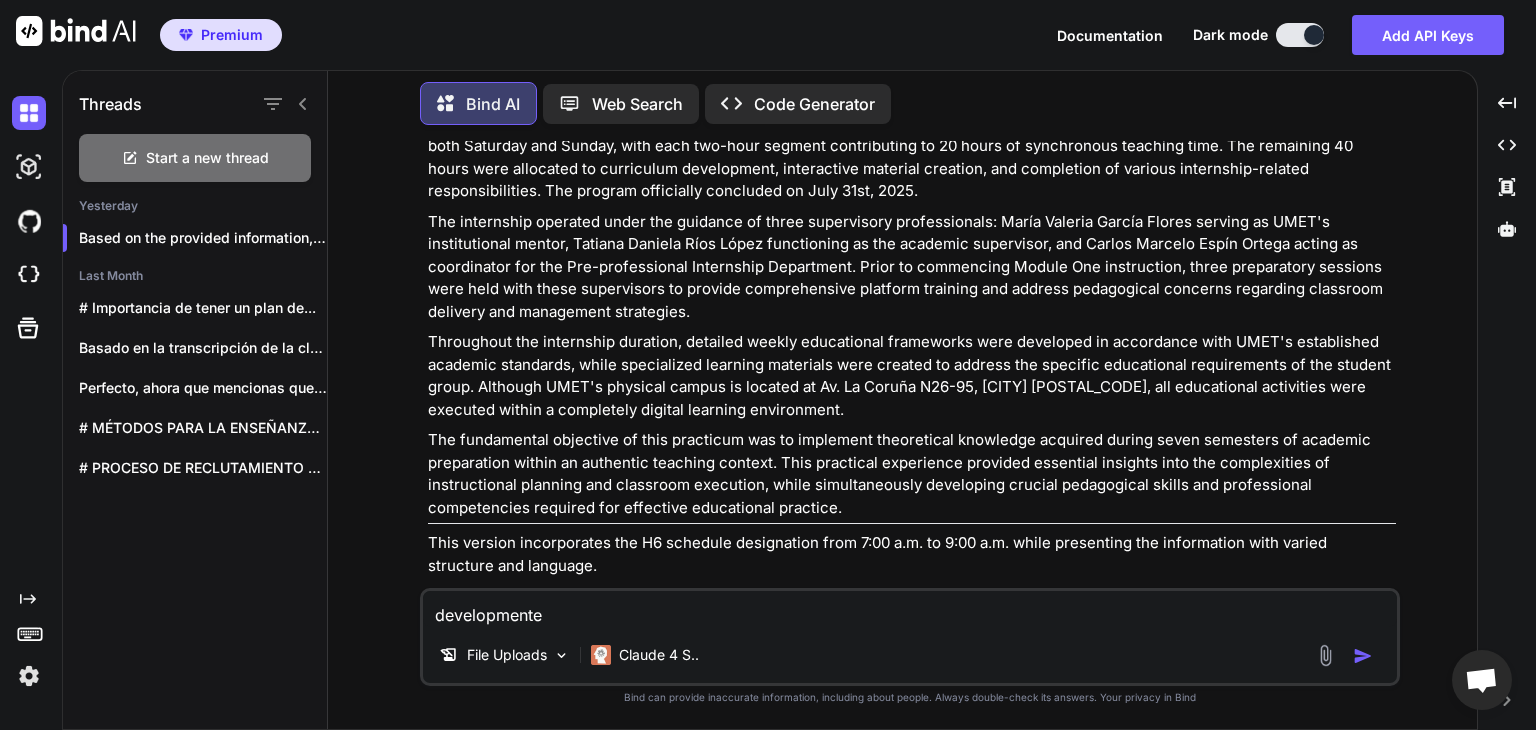 type on "developmente" 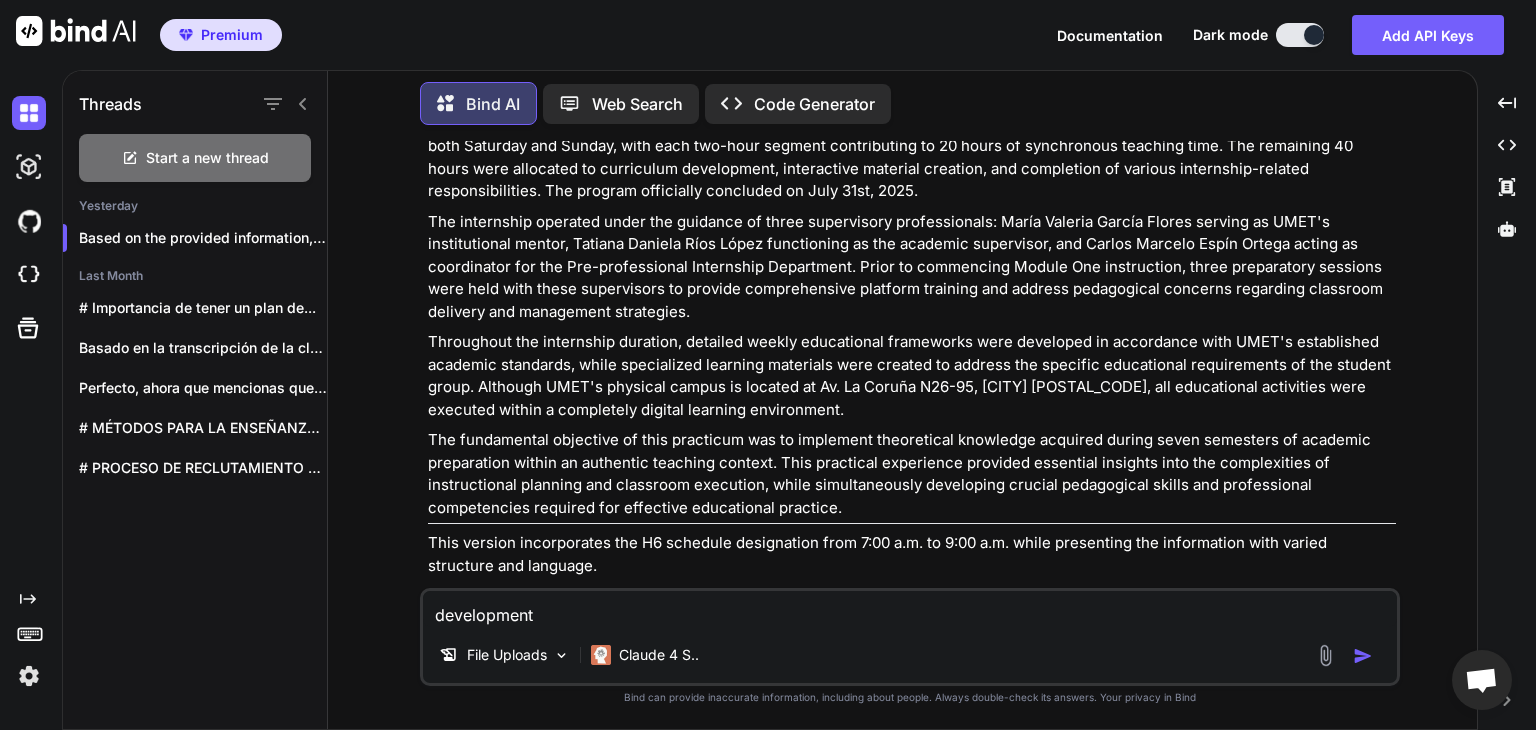 type on "x" 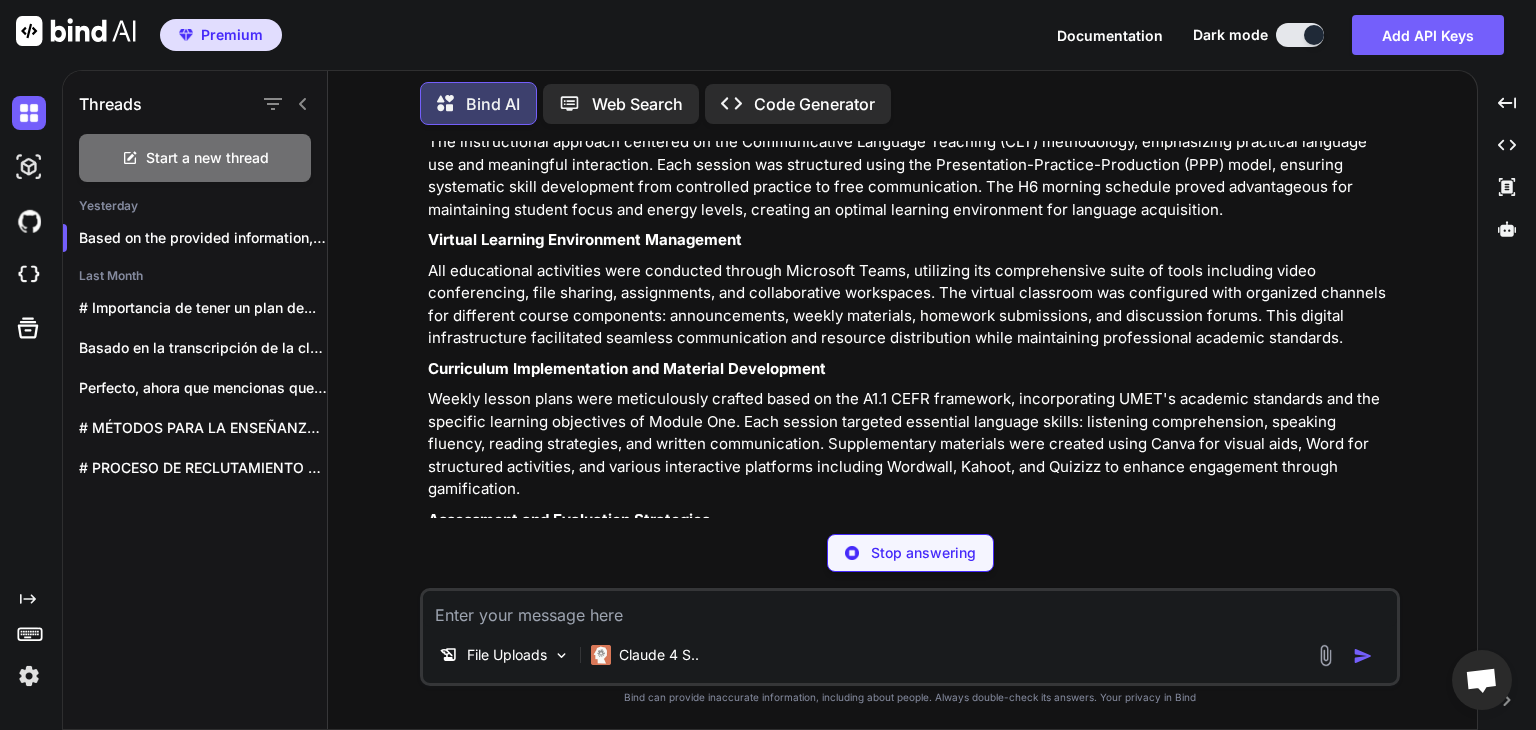 scroll, scrollTop: 4131, scrollLeft: 0, axis: vertical 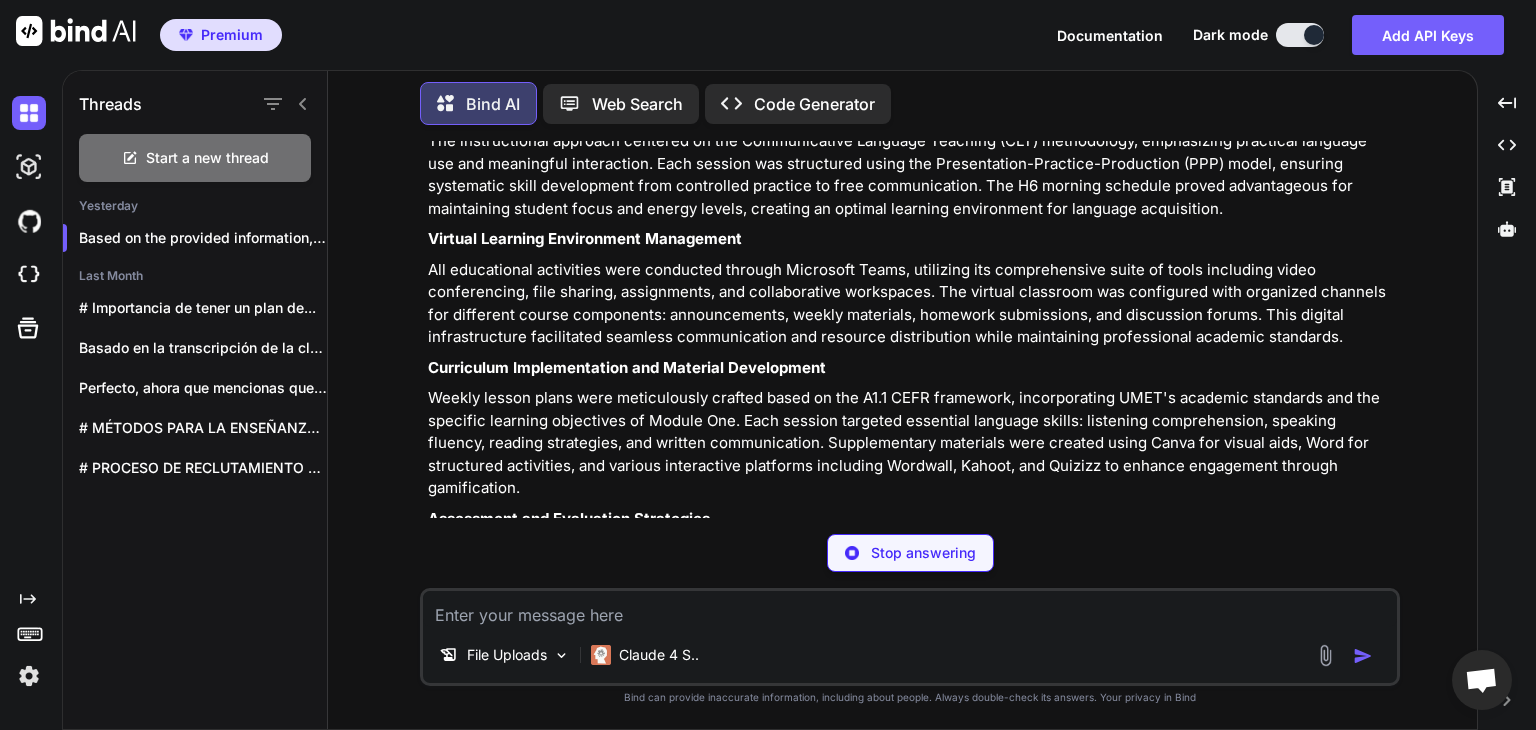 type on "x" 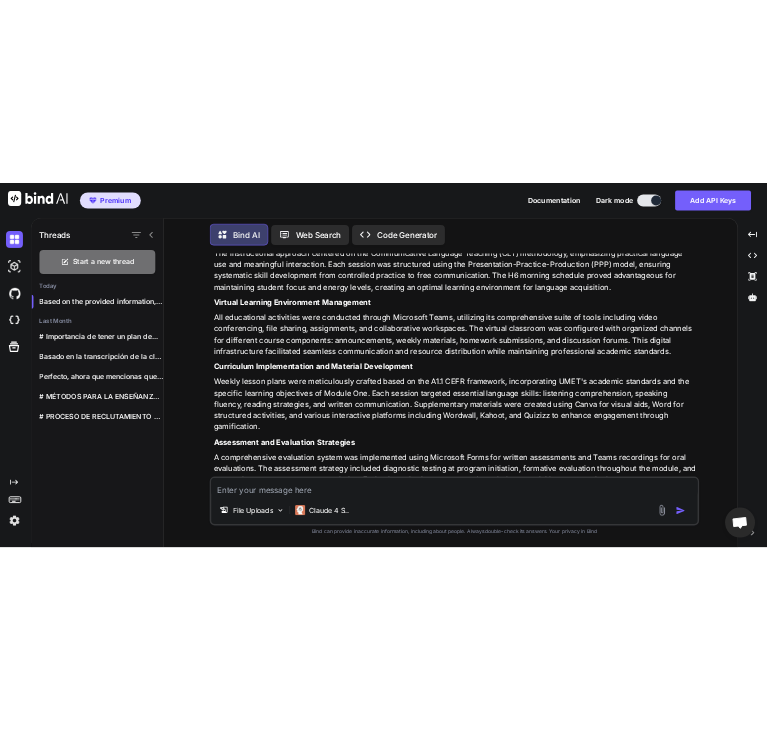 scroll, scrollTop: 4602, scrollLeft: 0, axis: vertical 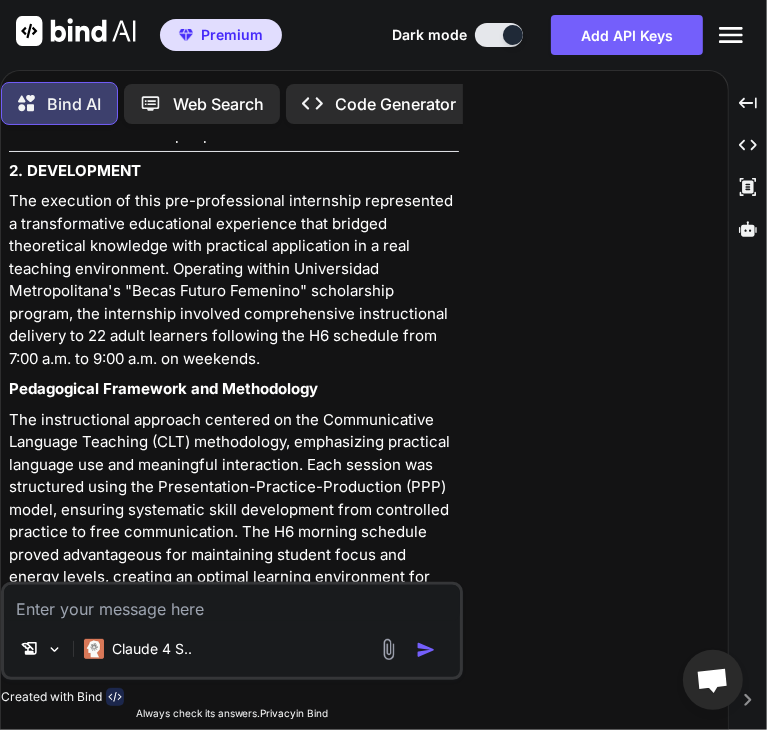 click at bounding box center (232, 603) 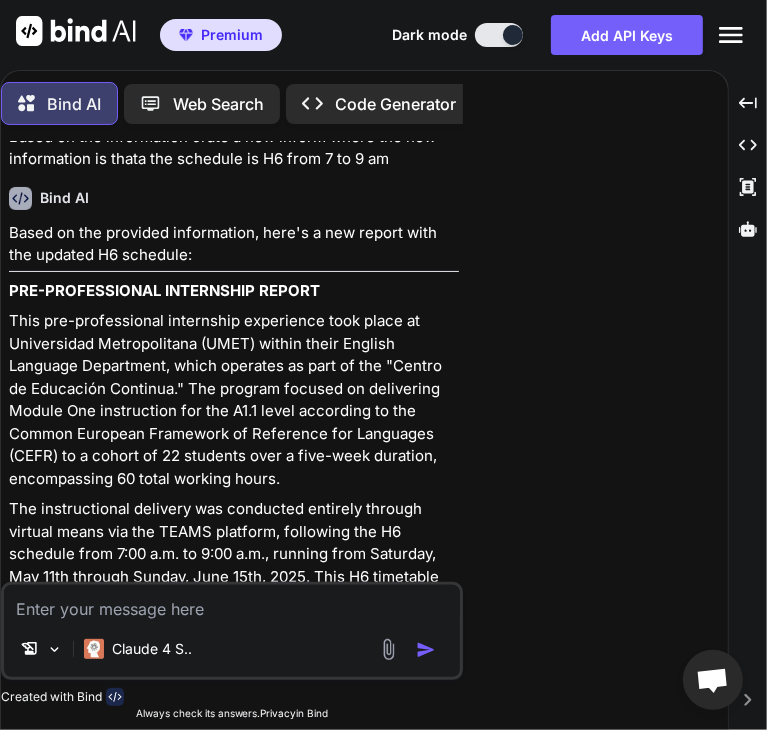 scroll, scrollTop: 5254, scrollLeft: 0, axis: vertical 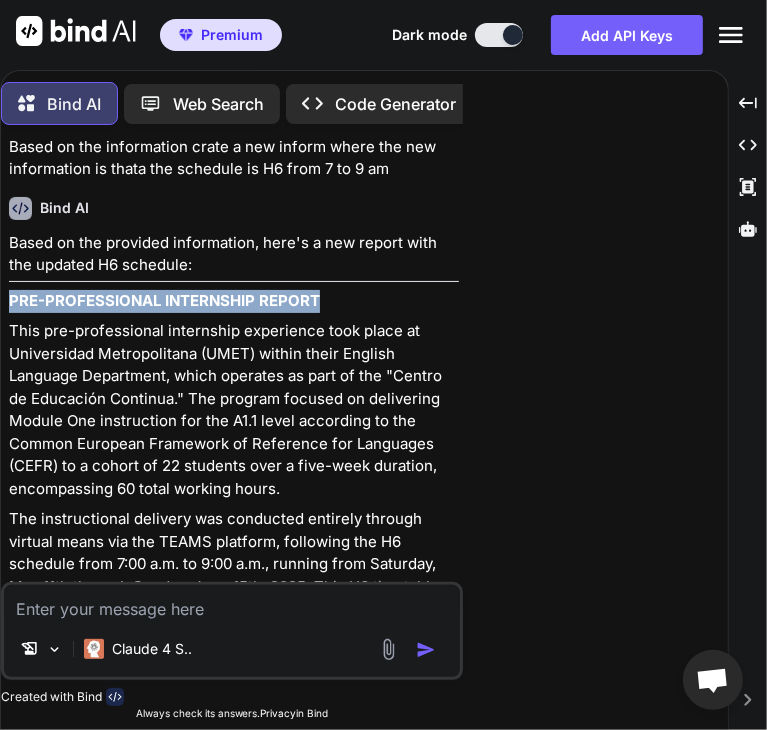 drag, startPoint x: 8, startPoint y: 274, endPoint x: 340, endPoint y: 266, distance: 332.09637 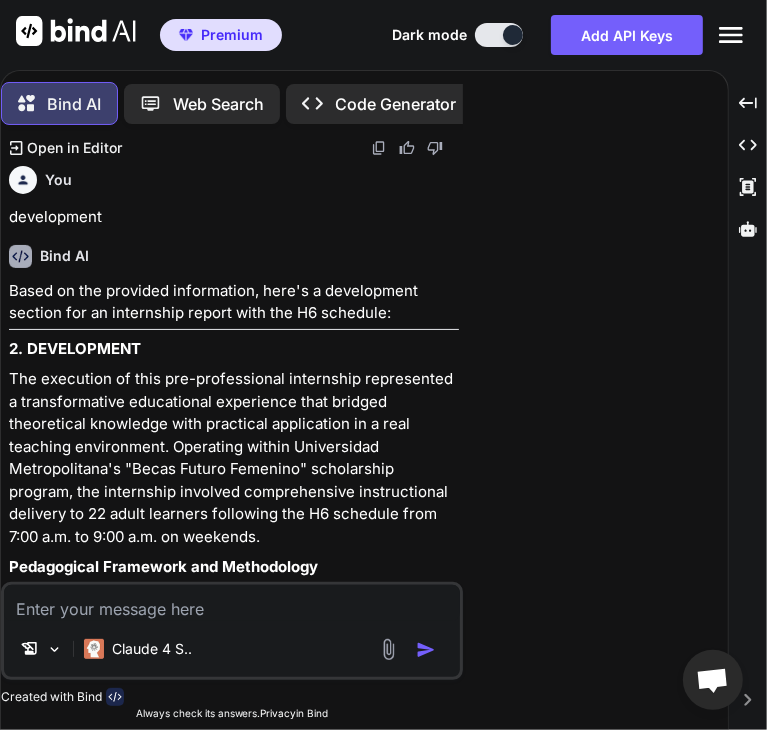 scroll, scrollTop: 6576, scrollLeft: 0, axis: vertical 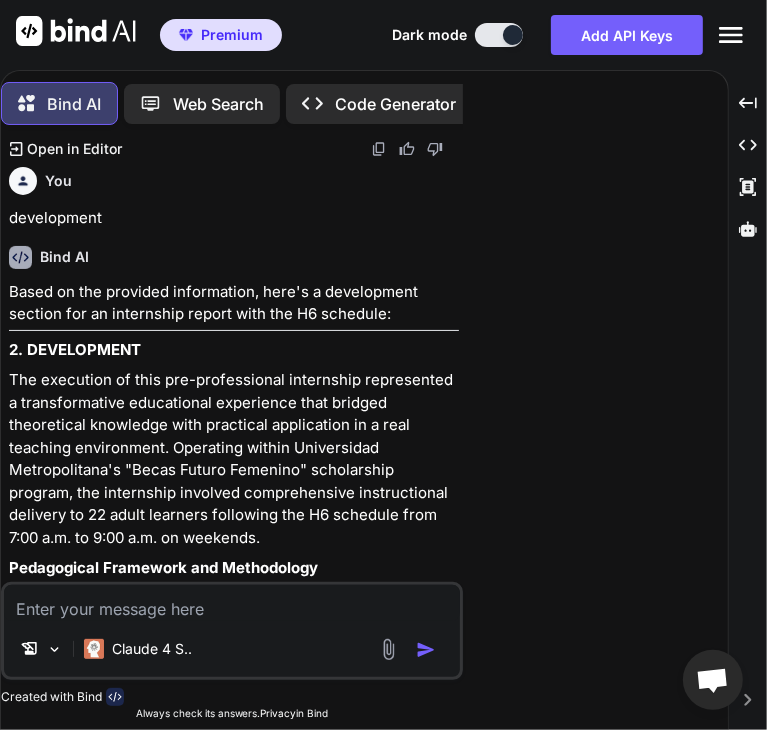 click at bounding box center (232, 603) 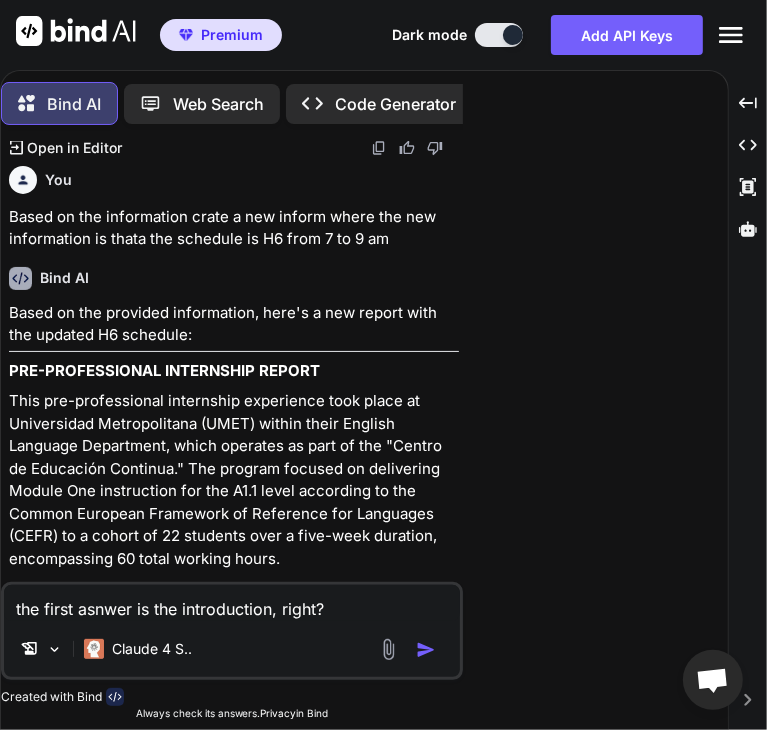 scroll, scrollTop: 5076, scrollLeft: 0, axis: vertical 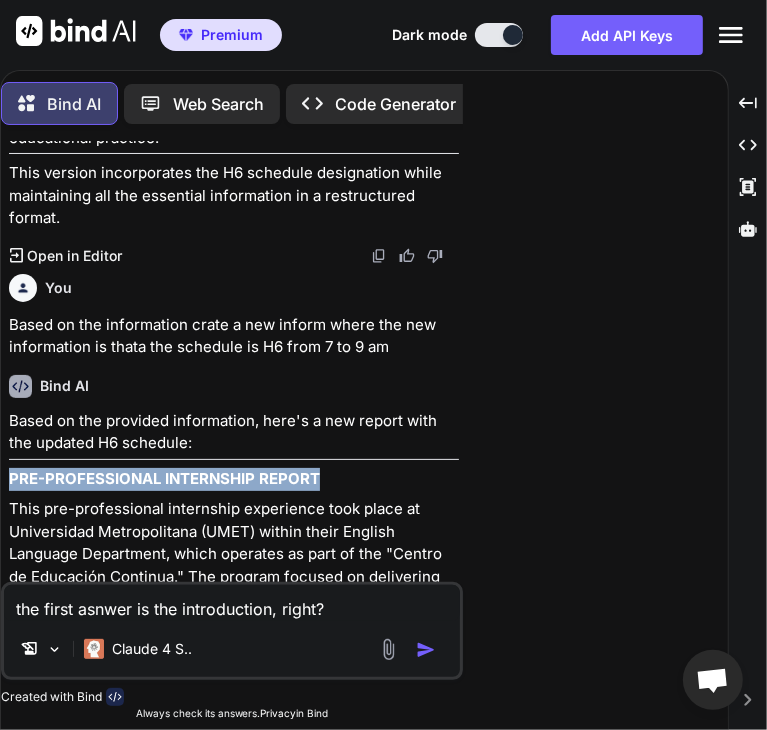 drag, startPoint x: 8, startPoint y: 449, endPoint x: 333, endPoint y: 445, distance: 325.02463 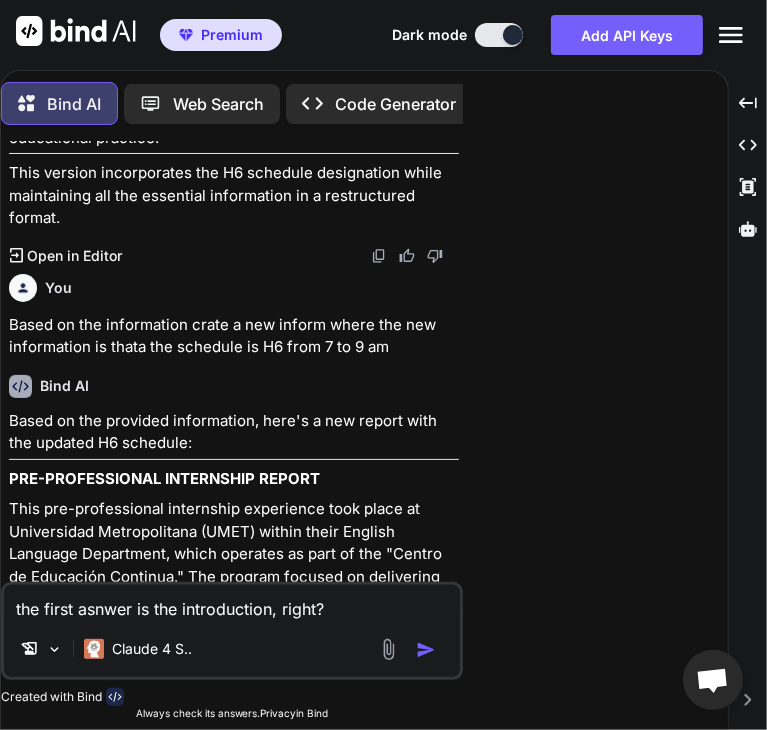 click on "File Uploads   Claude 4 S.." at bounding box center (232, 653) 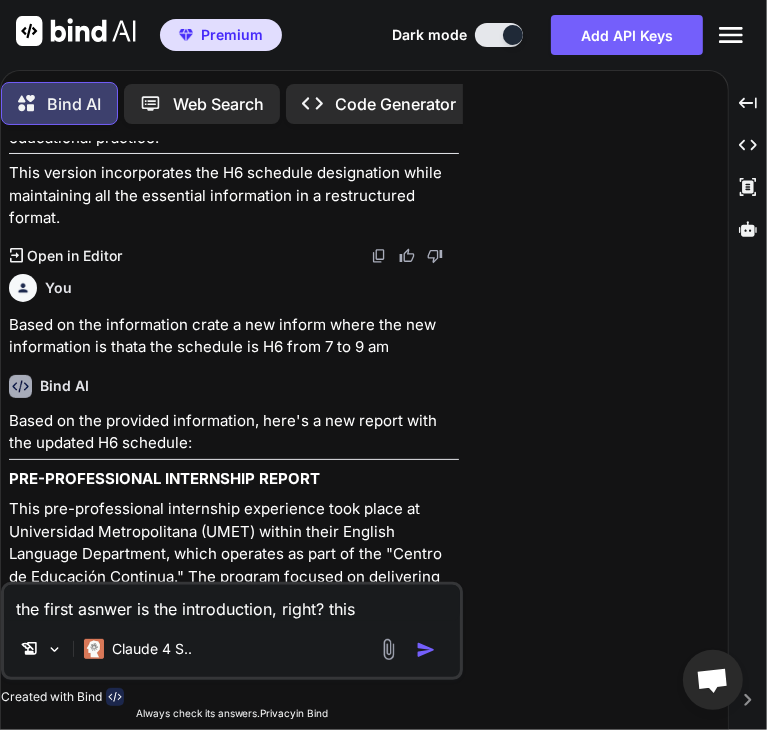 paste on "PRE-PROFESSIONAL INTERNSHIP REPORT" 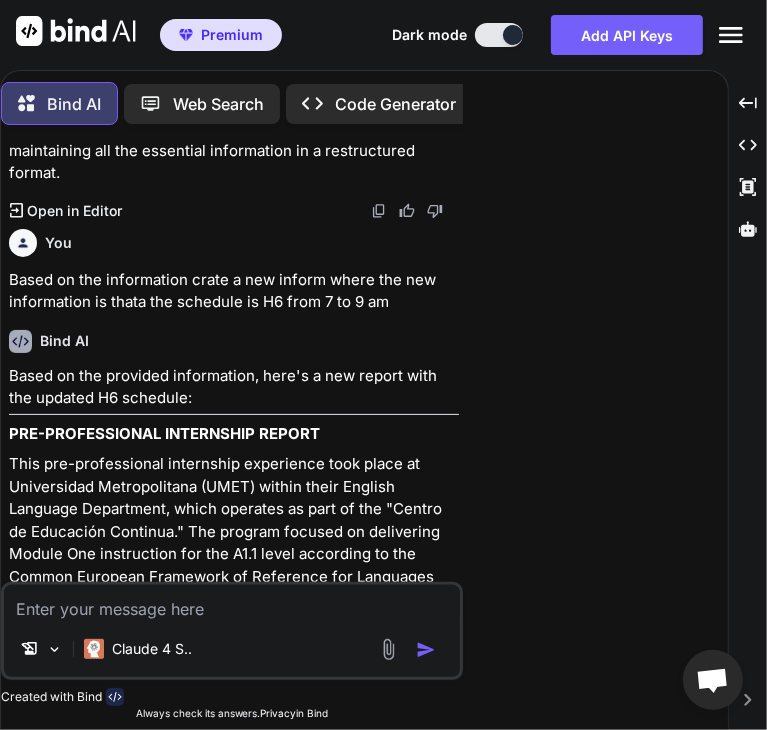 scroll, scrollTop: 5157, scrollLeft: 0, axis: vertical 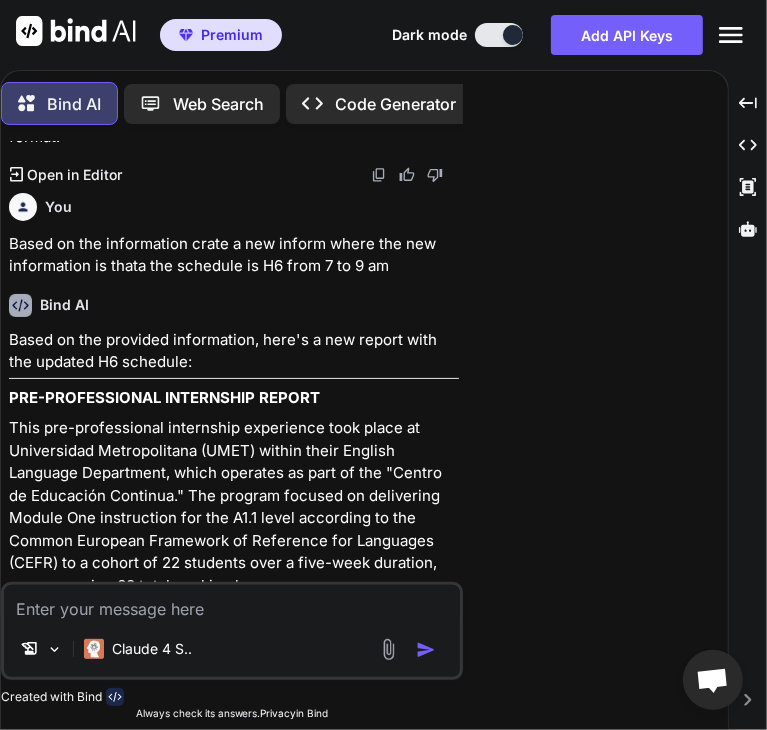 type 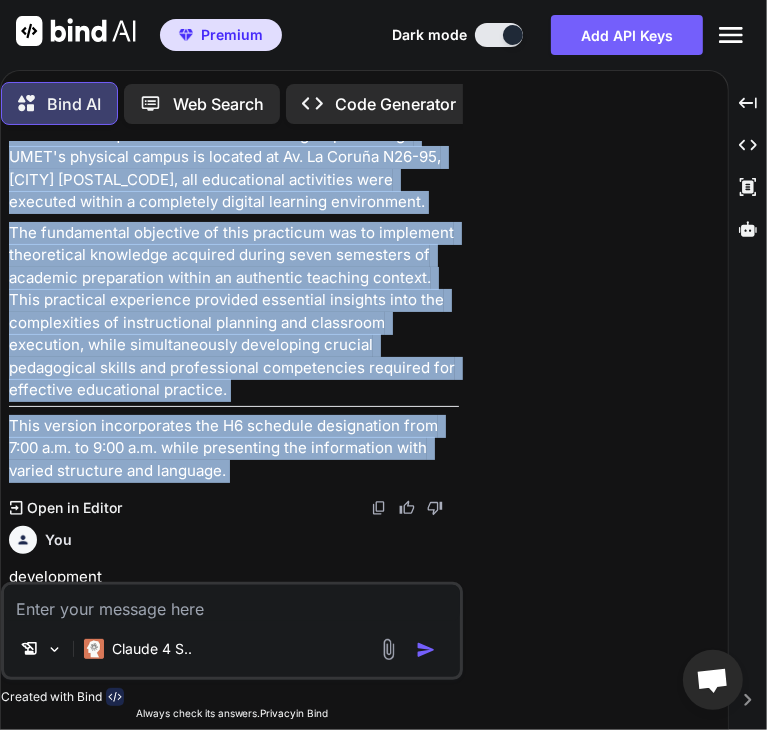 scroll, scrollTop: 6257, scrollLeft: 0, axis: vertical 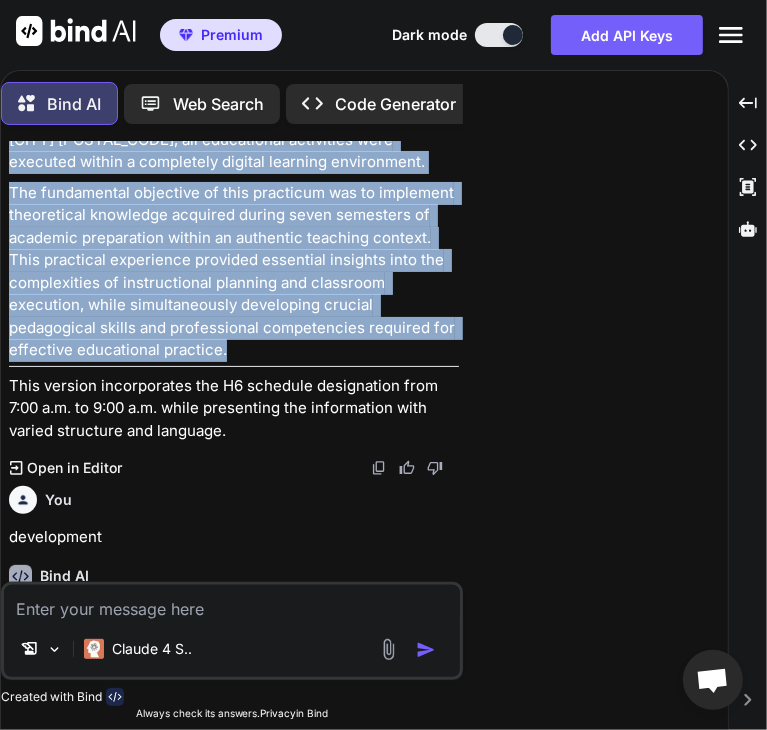 drag, startPoint x: 10, startPoint y: 405, endPoint x: 74, endPoint y: 335, distance: 94.847244 